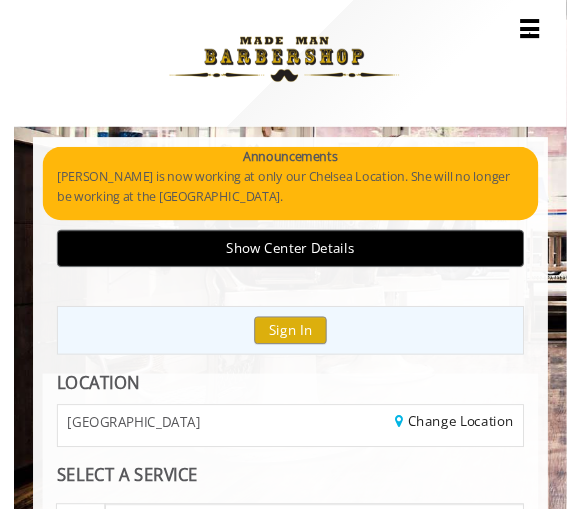 scroll, scrollTop: 0, scrollLeft: 0, axis: both 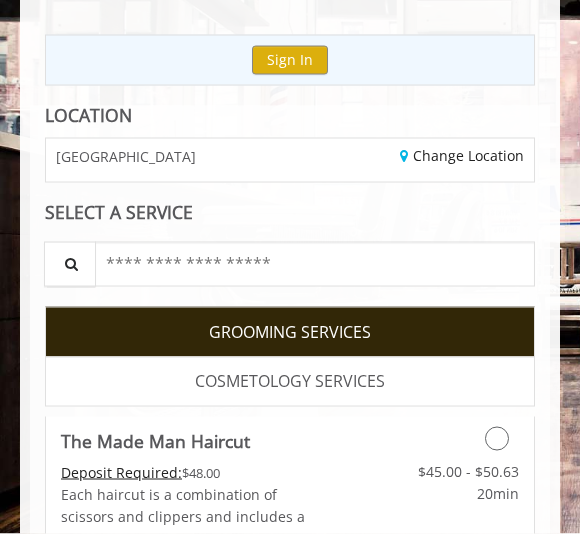 click on "COSMETOLOGY SERVICES" at bounding box center (290, 382) 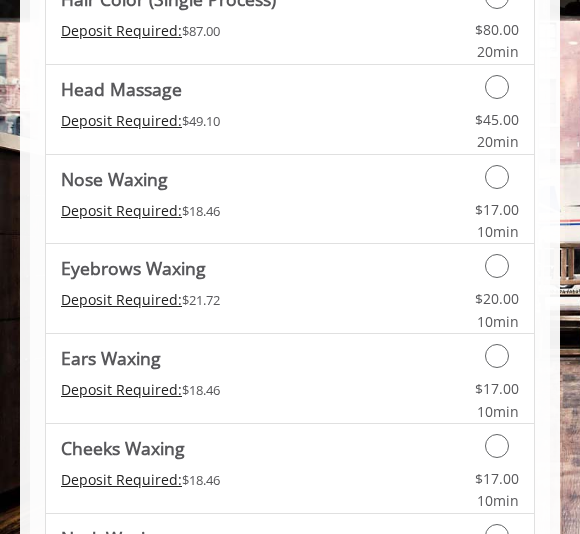 scroll, scrollTop: 996, scrollLeft: 0, axis: vertical 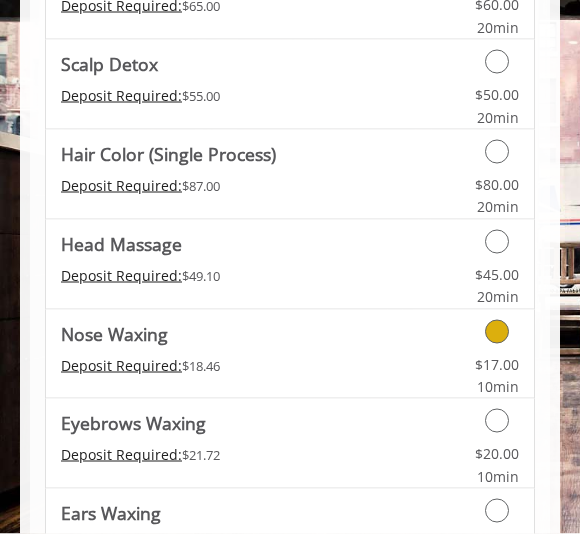 click on "$17.00 10min" at bounding box center [465, 371] 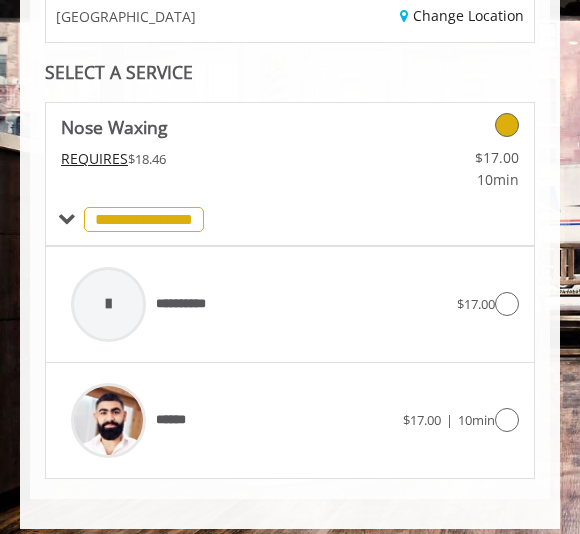 scroll, scrollTop: 434, scrollLeft: 0, axis: vertical 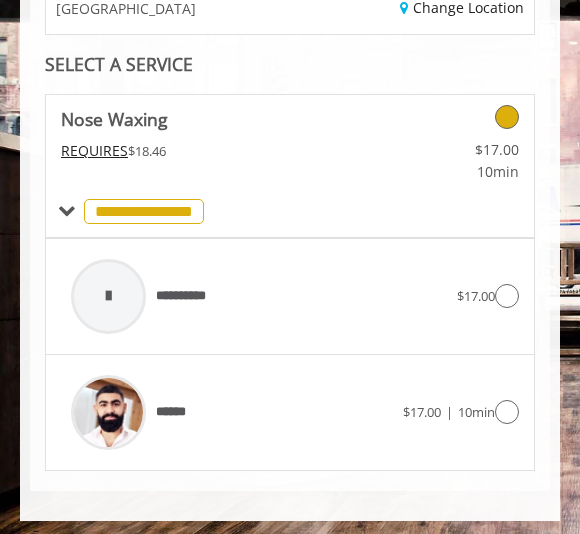 click on "$17.00" 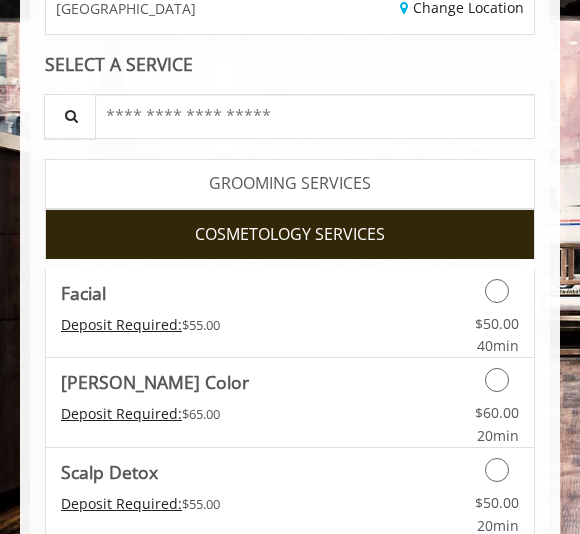 scroll, scrollTop: 124, scrollLeft: 0, axis: vertical 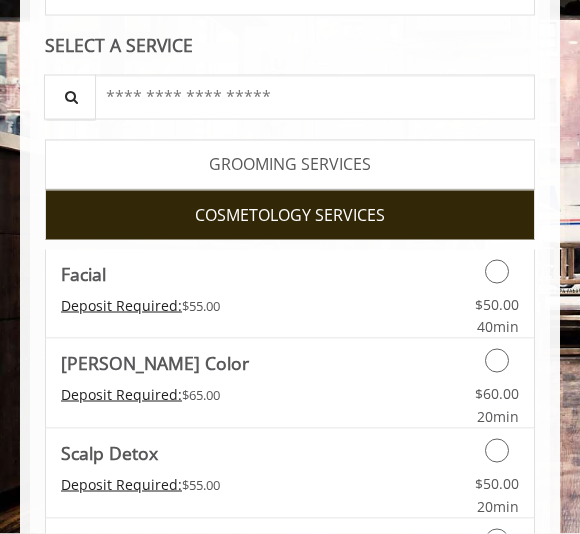 click on "GROOMING SERVICES" at bounding box center [290, 165] 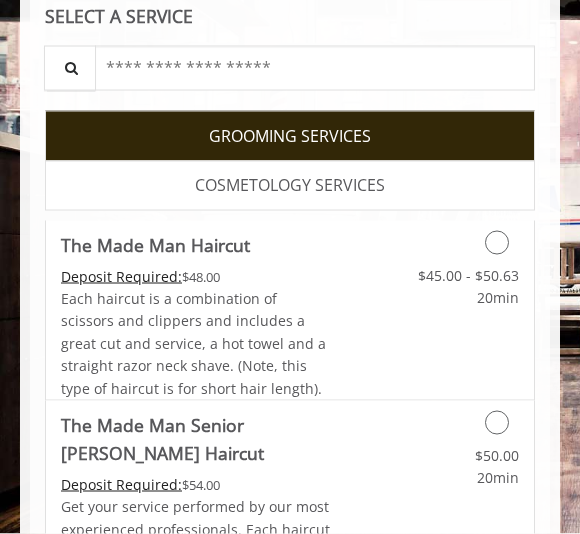 scroll, scrollTop: 481, scrollLeft: 0, axis: vertical 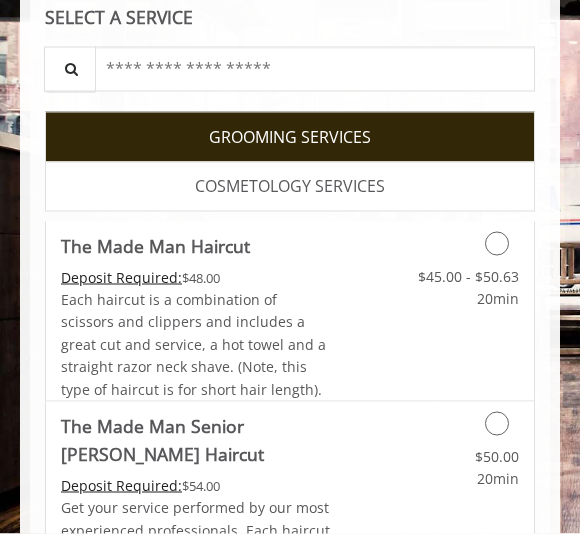 click on "$45.00 - $50.63 20min" at bounding box center (465, 283) 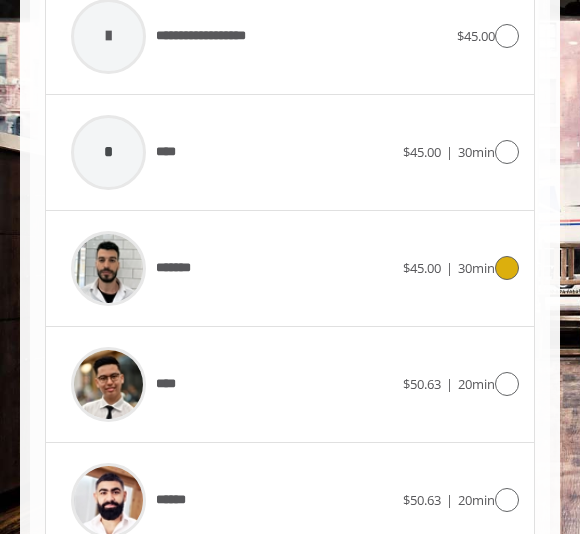 click on "*******" at bounding box center (232, 268) 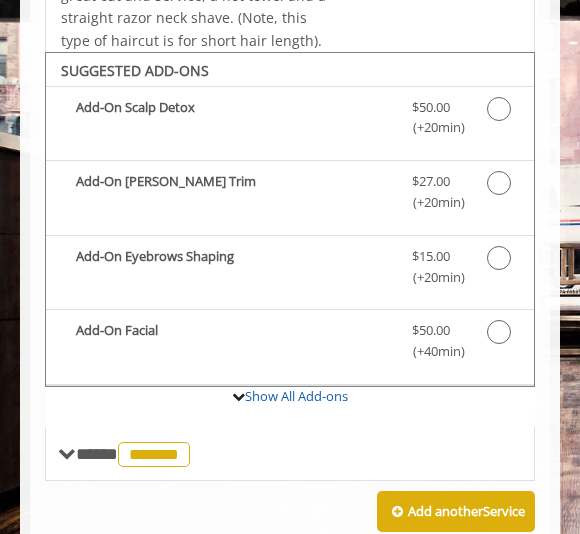 scroll, scrollTop: 654, scrollLeft: 0, axis: vertical 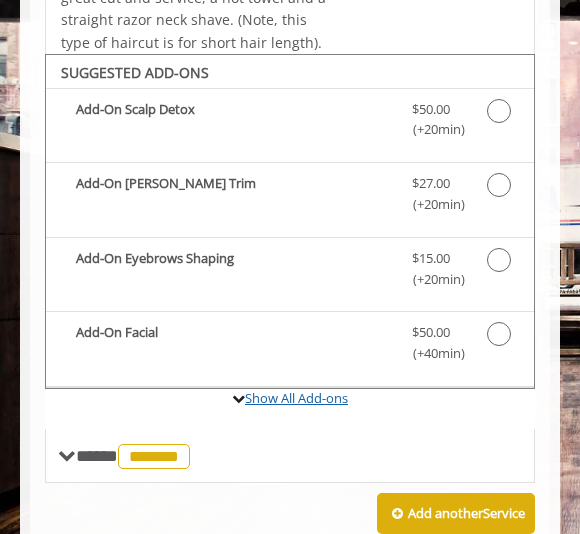 click on "Show All Add-ons" 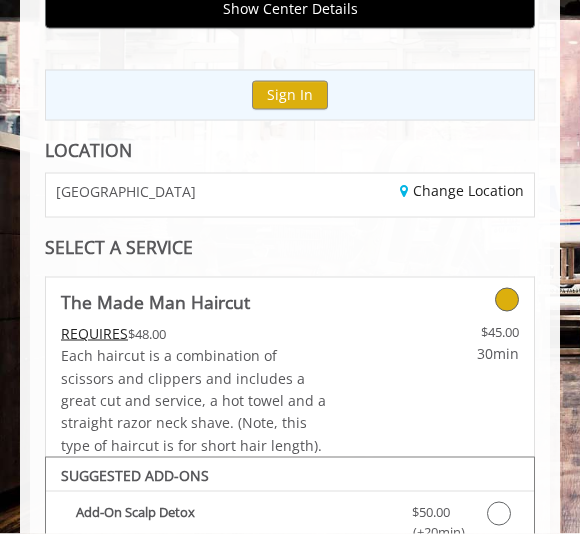 scroll, scrollTop: 252, scrollLeft: 0, axis: vertical 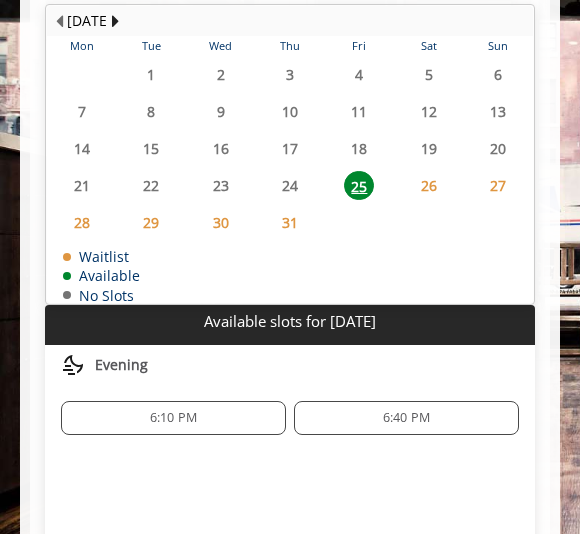 click on "6:10 PM" 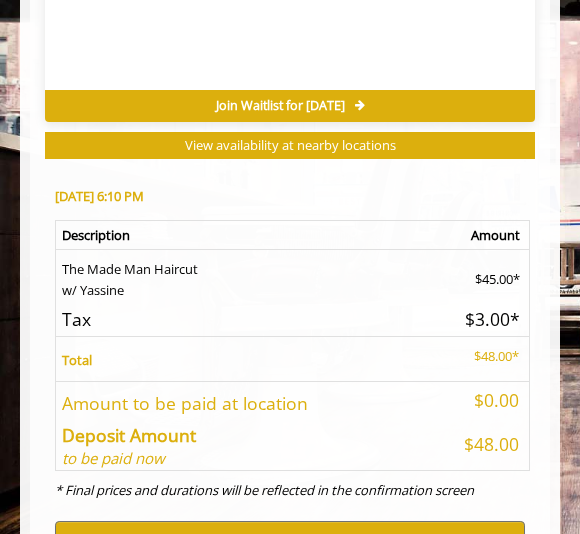 scroll, scrollTop: 1965, scrollLeft: 0, axis: vertical 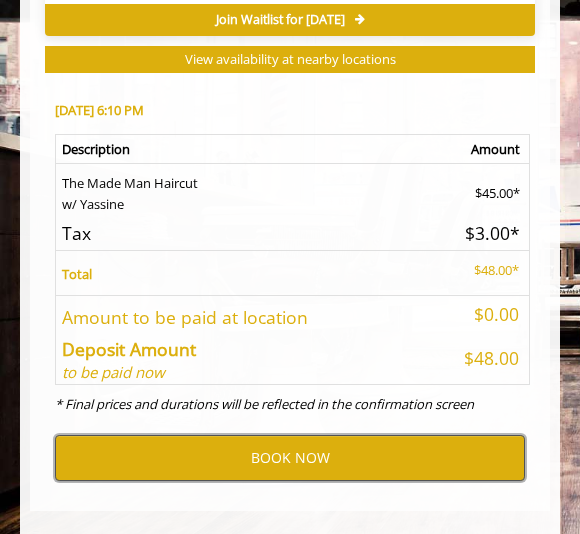 click on "BOOK NOW" at bounding box center (290, 458) 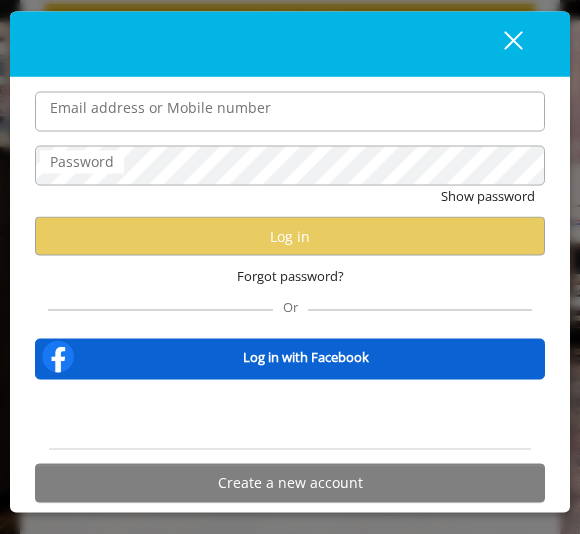 type on "*" 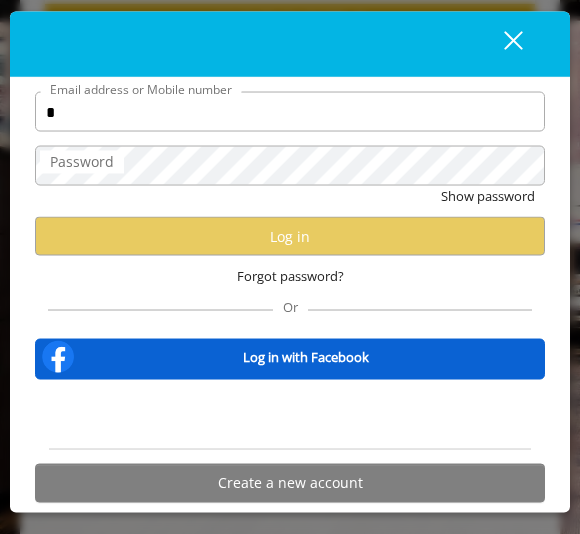 type 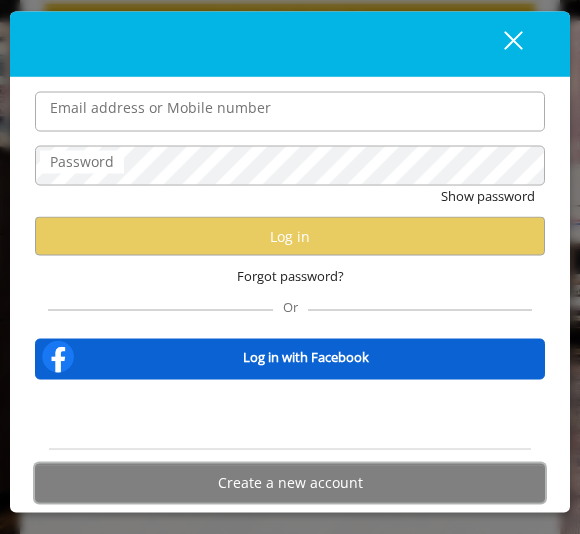 click on "Create a new account" at bounding box center [290, 483] 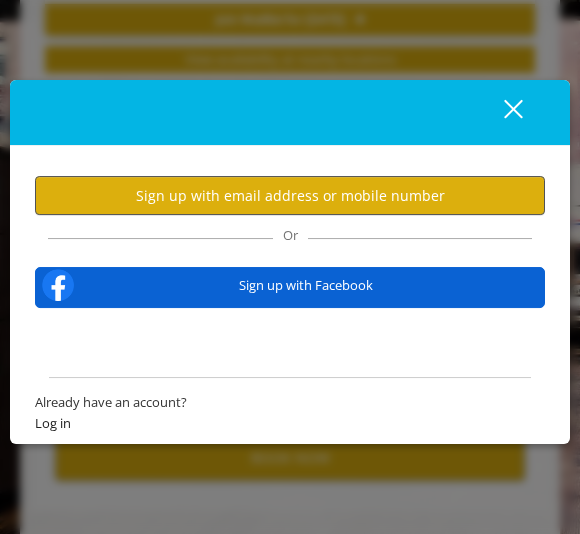 click on "Sign up with email address or mobile number" at bounding box center [290, 195] 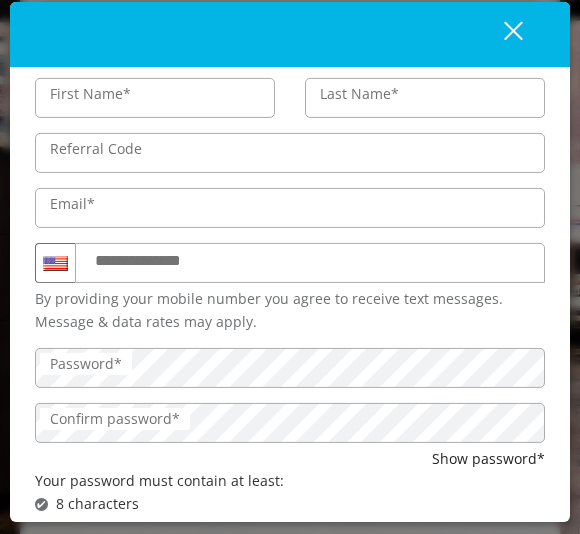 type on "******" 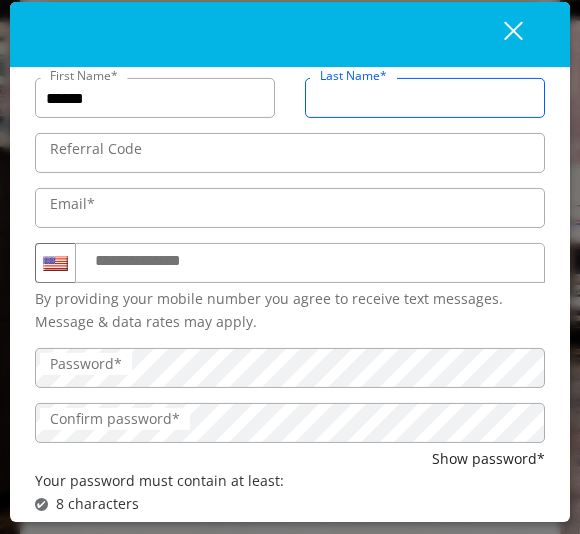 scroll, scrollTop: 0, scrollLeft: 0, axis: both 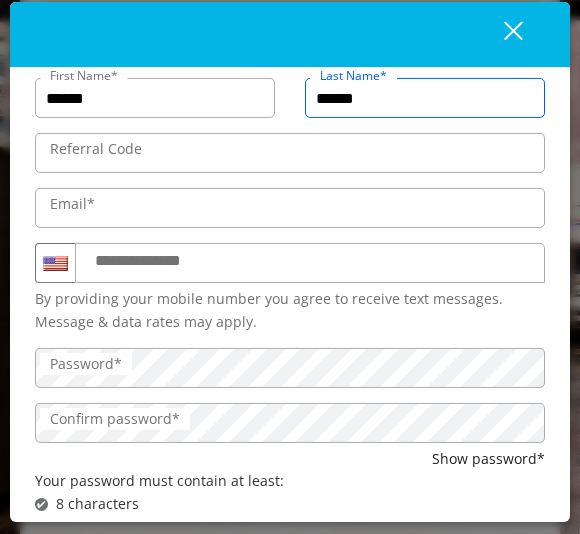 type on "******" 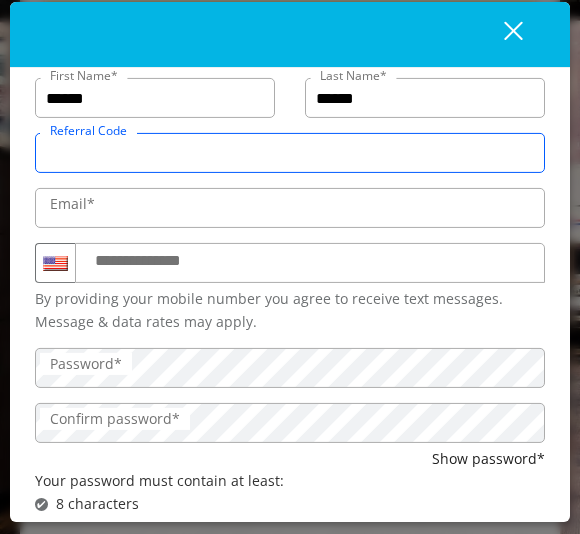 type on "*" 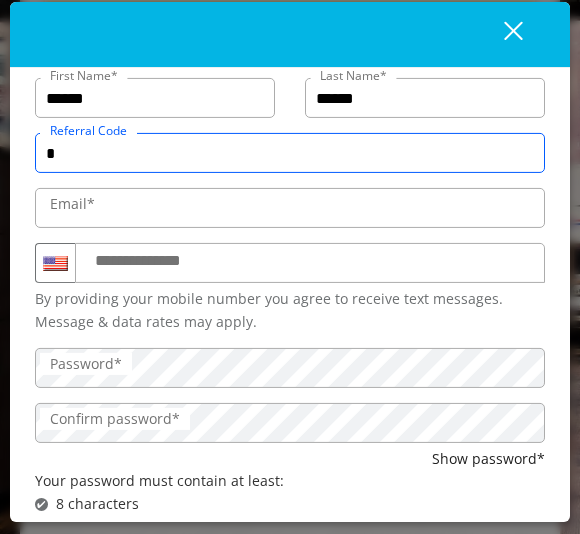type 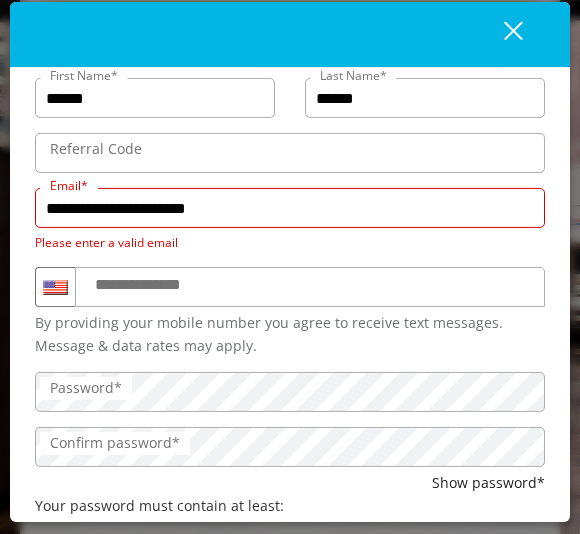 type on "**********" 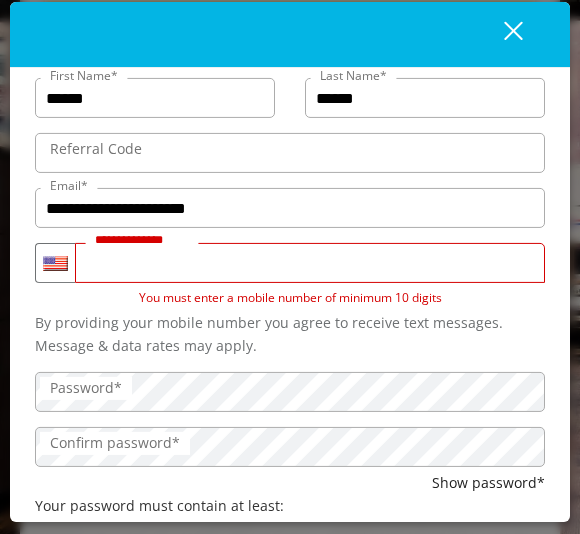 type on "**********" 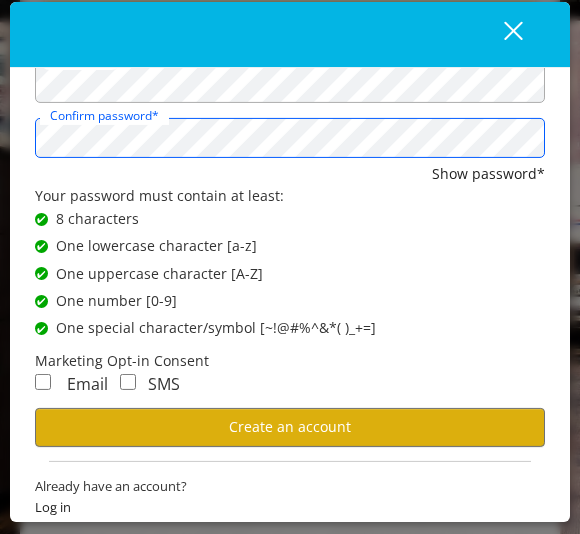 scroll, scrollTop: 284, scrollLeft: 0, axis: vertical 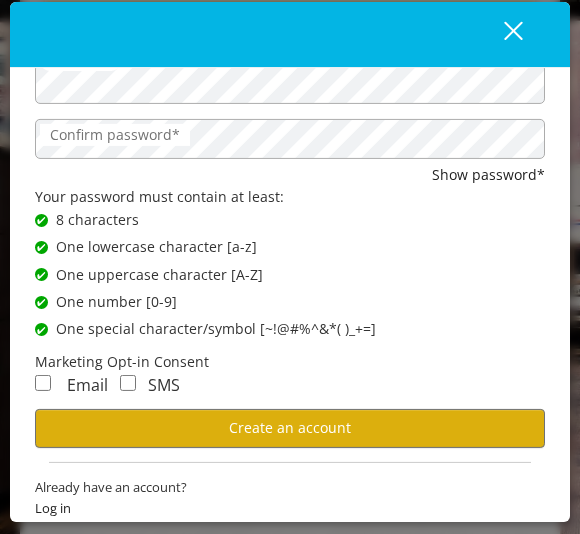 click on "Email" at bounding box center (87, 385) 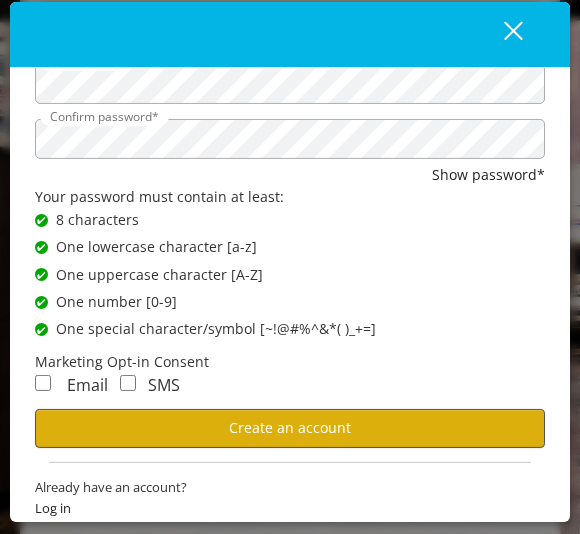 click on "Create an account" at bounding box center (290, 428) 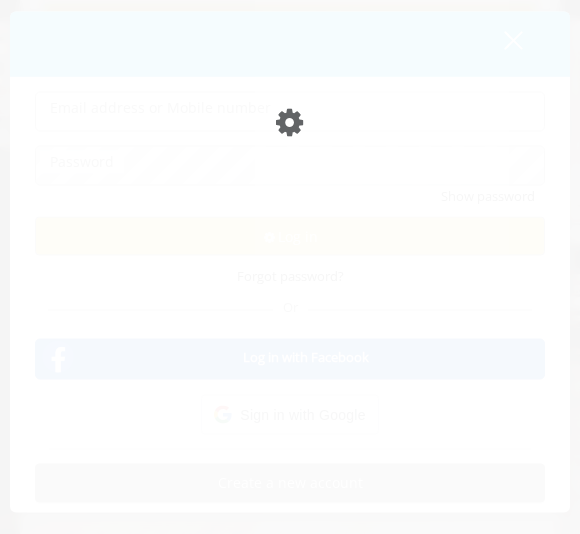 scroll, scrollTop: 0, scrollLeft: 0, axis: both 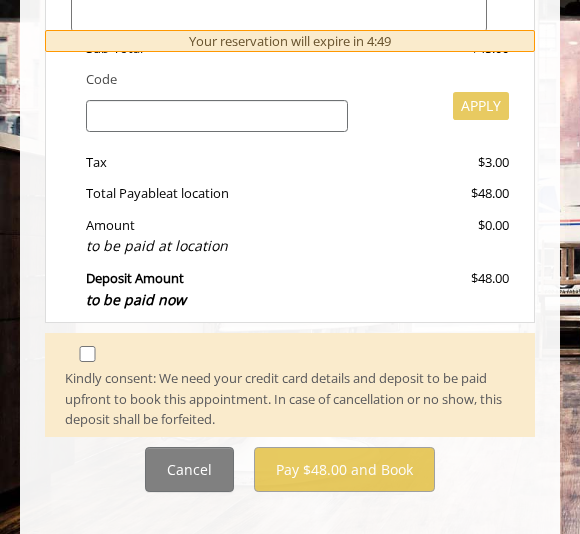 click on "Kindly consent: We need your credit card details and deposit to be paid upfront to book this appointment. In case of cancellation or no show, this deposit shall be forfeited." at bounding box center [290, 399] 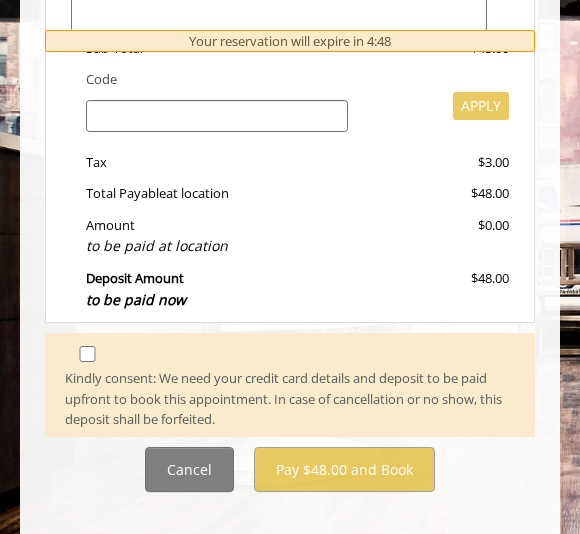 click on "**********" 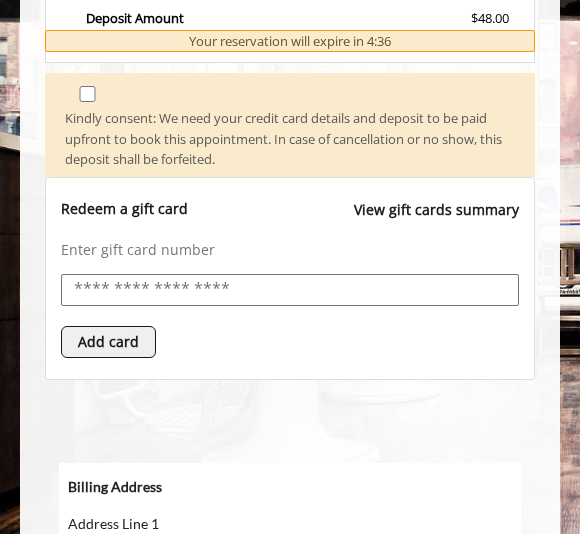 scroll, scrollTop: 1028, scrollLeft: 0, axis: vertical 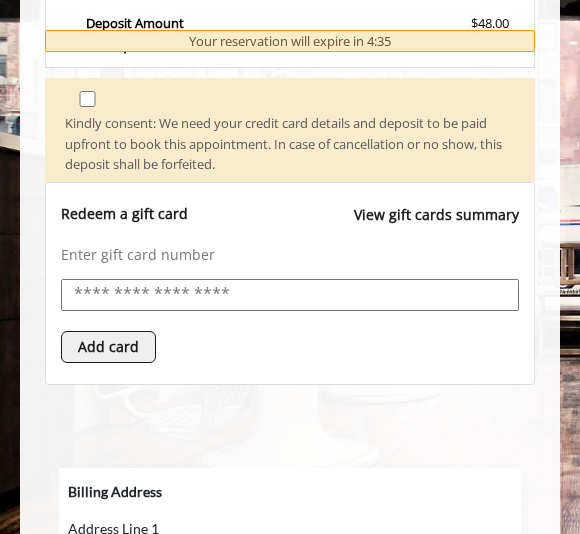 click on "Add card" at bounding box center [108, 347] 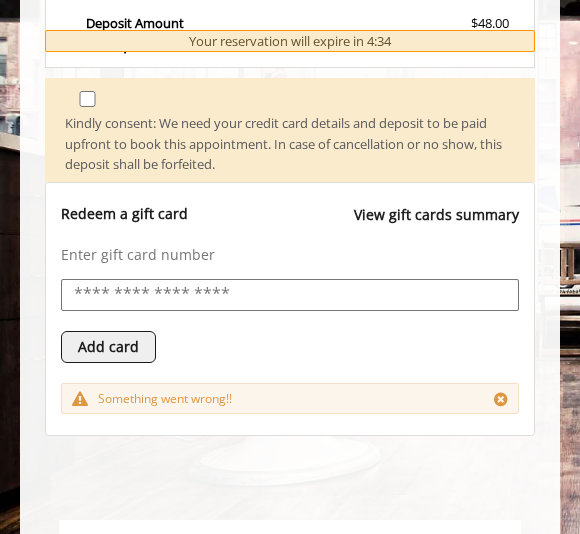 click on "Add card" at bounding box center (108, 347) 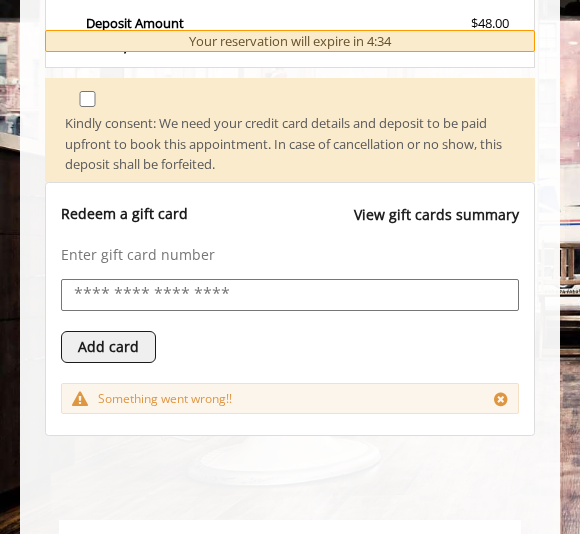 click on "Add card" at bounding box center (108, 347) 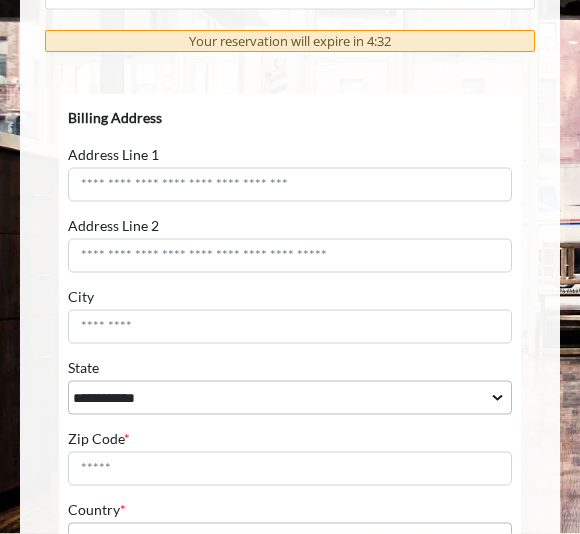 scroll, scrollTop: 1455, scrollLeft: 0, axis: vertical 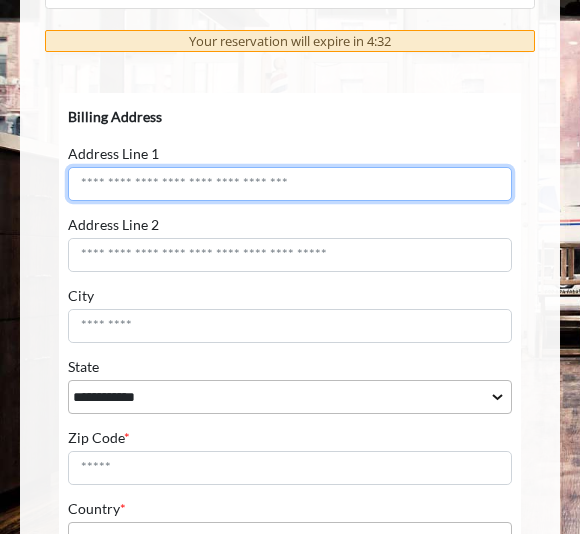 click on "Address Line 1" at bounding box center (290, 183) 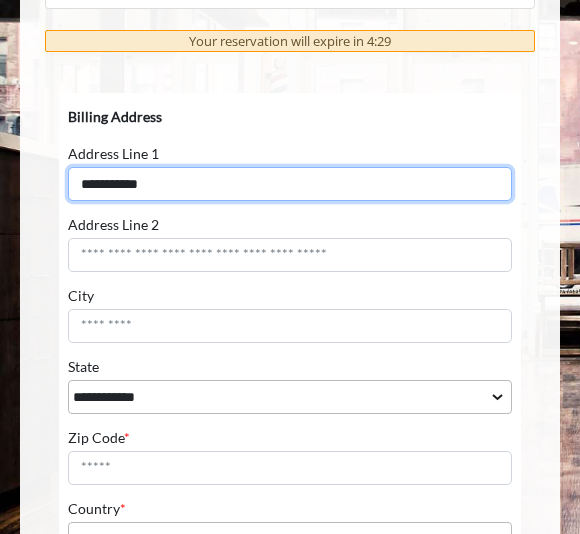type on "**********" 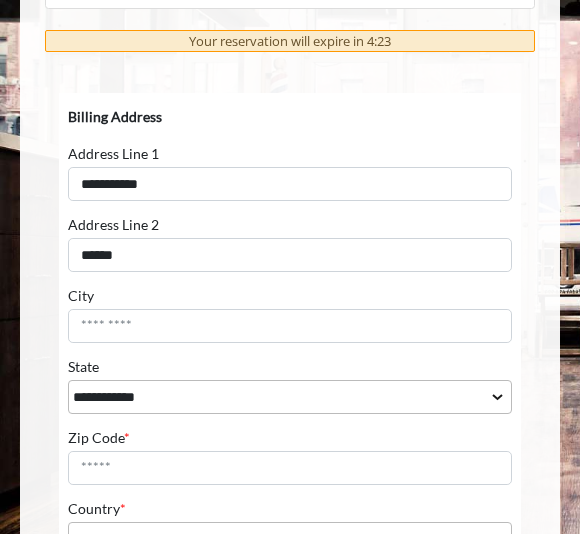 click on "Address Line 2
******" at bounding box center (290, 243) 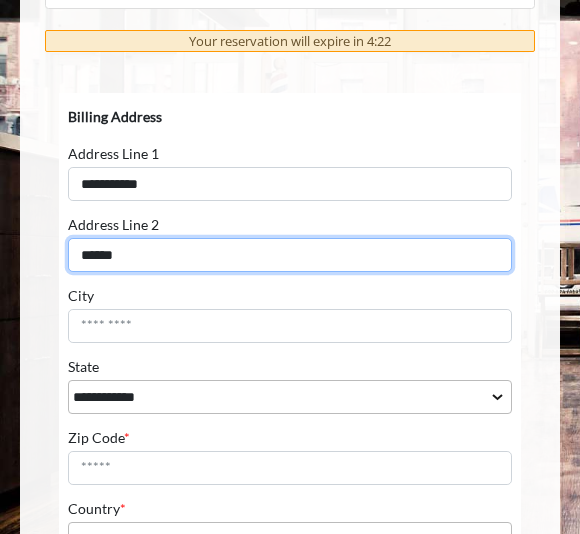click on "******" at bounding box center [290, 254] 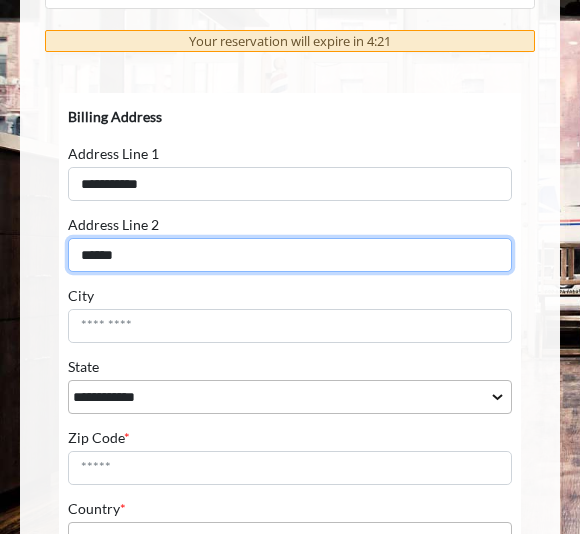 type on "******" 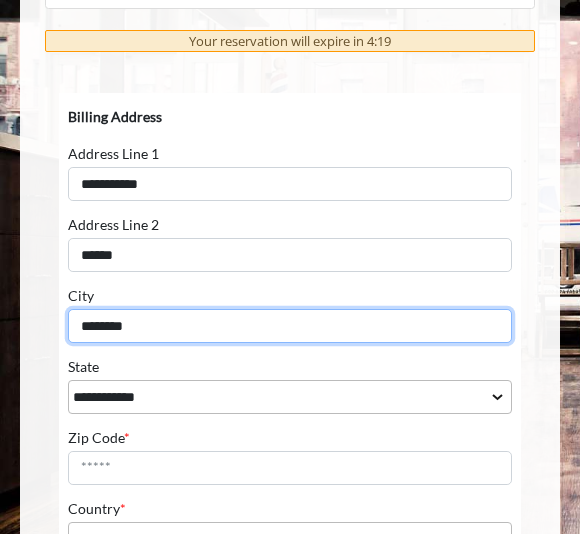 type on "********" 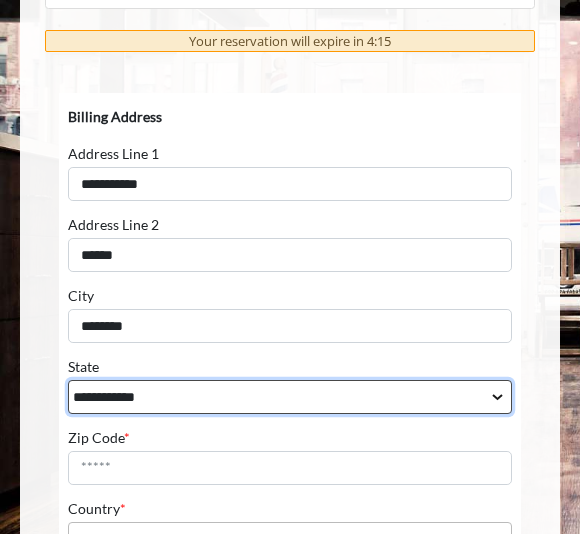 select on "**" 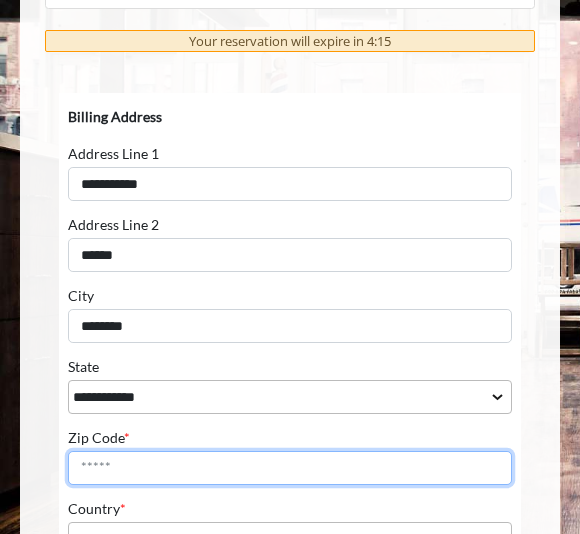 click on "Zip Code  *" at bounding box center [290, 467] 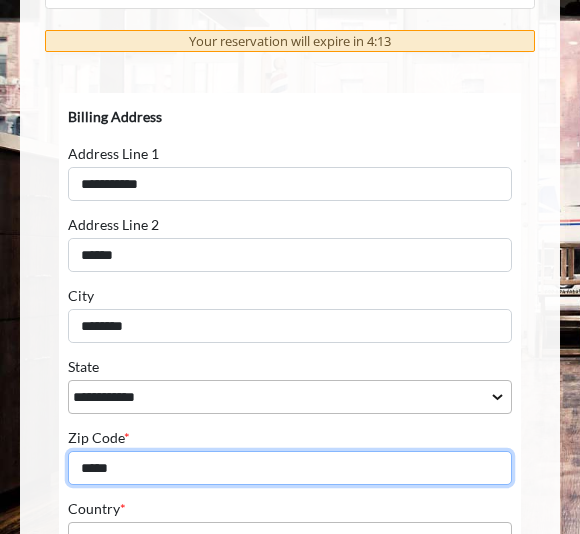 type on "*****" 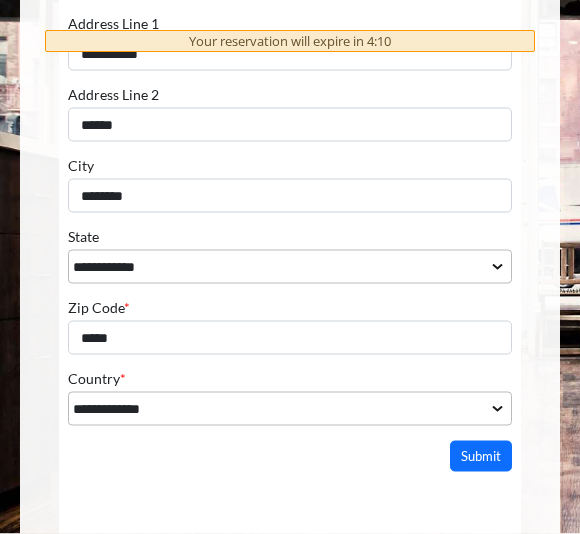 scroll, scrollTop: 1586, scrollLeft: 0, axis: vertical 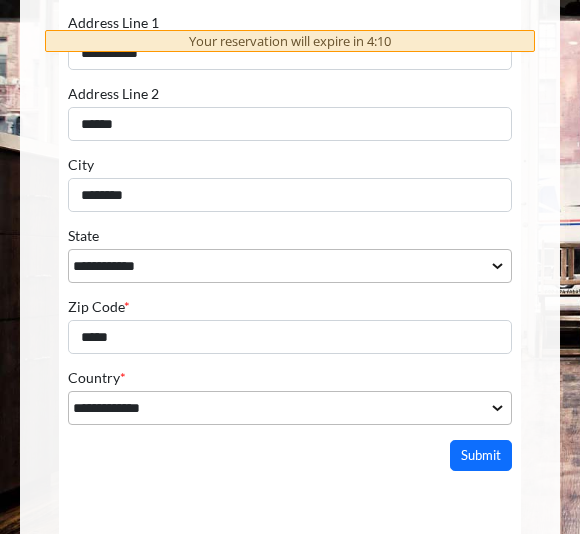 click on "**********" at bounding box center (290, 216) 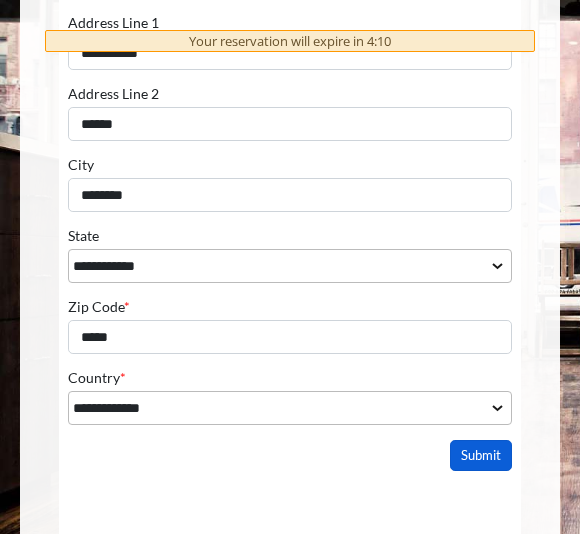 click on "Submit" at bounding box center [481, 455] 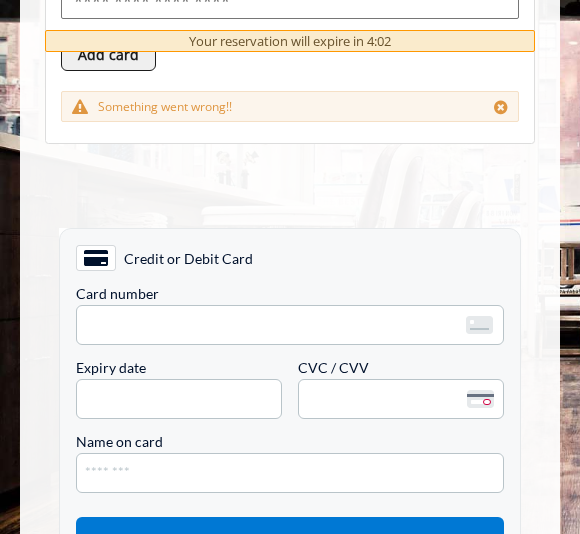 scroll, scrollTop: 1322, scrollLeft: 0, axis: vertical 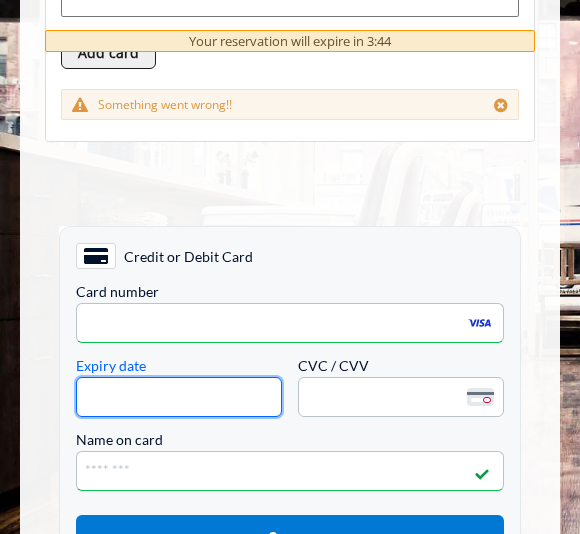 click on "<p>Your browser does not support iframes.</p>" at bounding box center [179, 396] 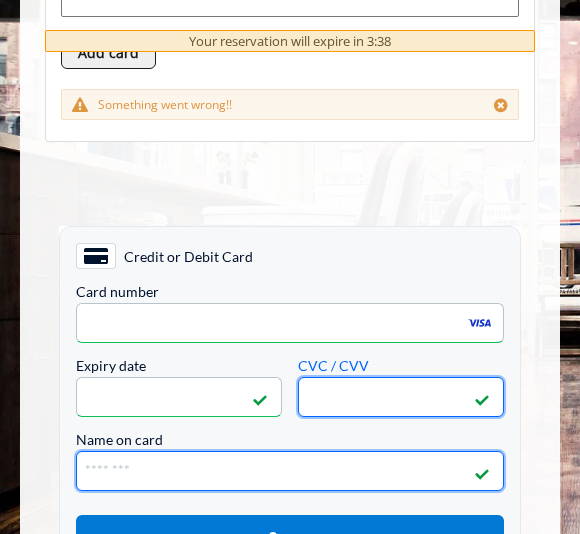 click on "Name on card" at bounding box center (290, 470) 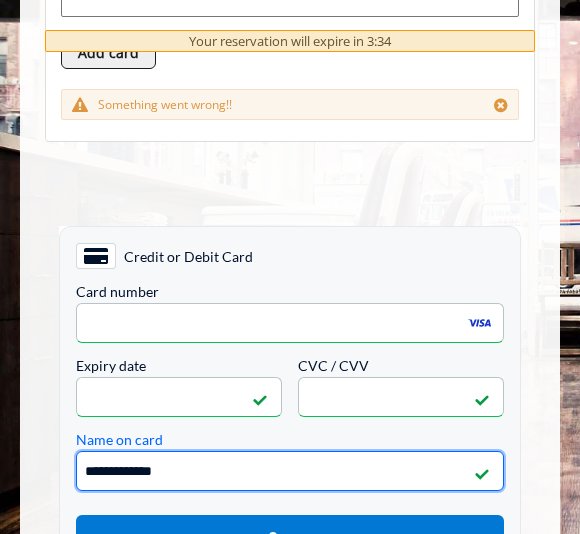 type on "**********" 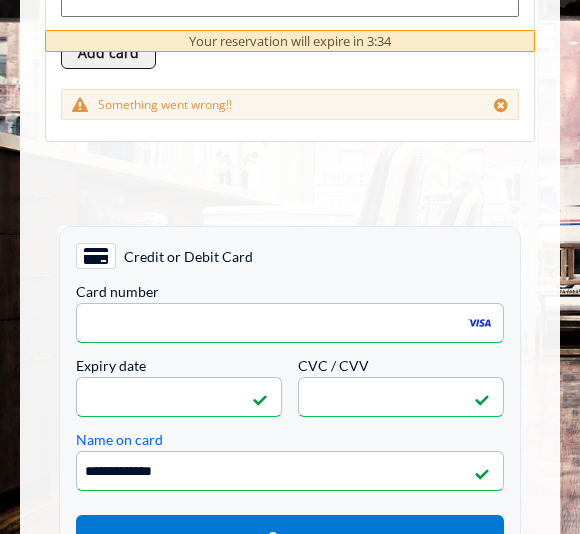 click on "**********" at bounding box center (290, 423) 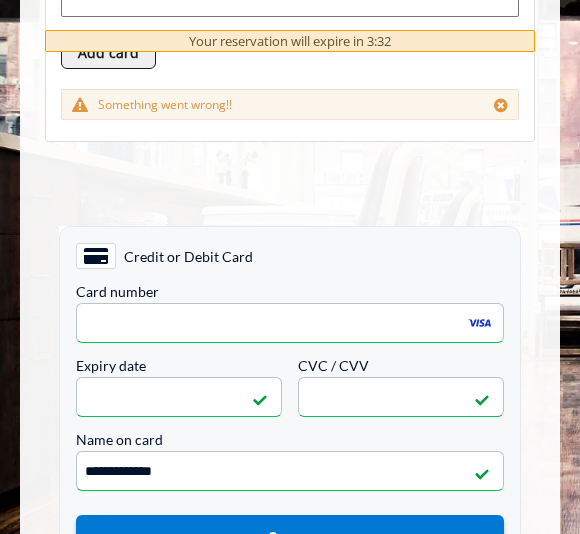click on "Pay" at bounding box center (290, 538) 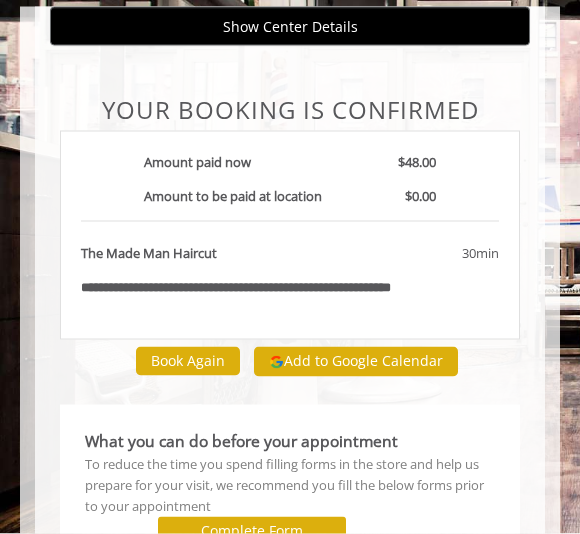 scroll, scrollTop: 138, scrollLeft: 0, axis: vertical 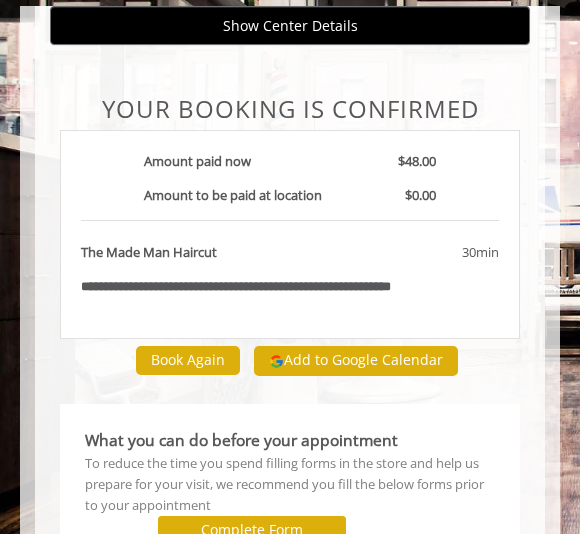 click on "Add to Google Calendar" at bounding box center (356, 361) 